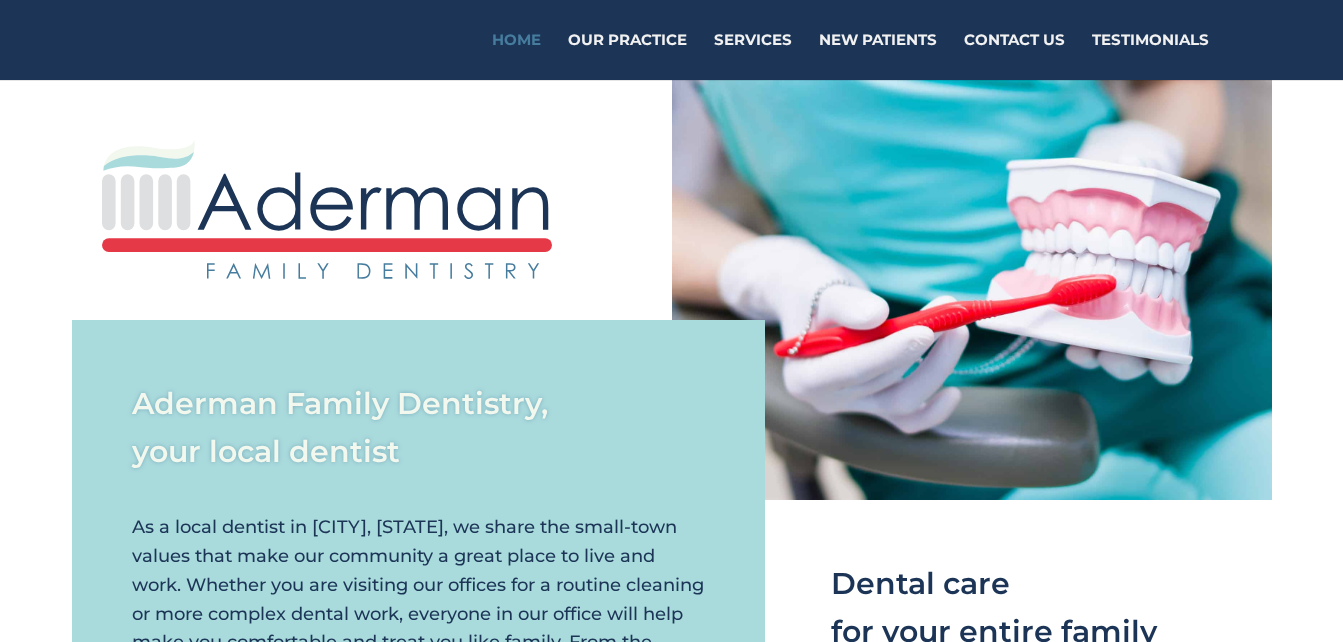 scroll, scrollTop: 0, scrollLeft: 0, axis: both 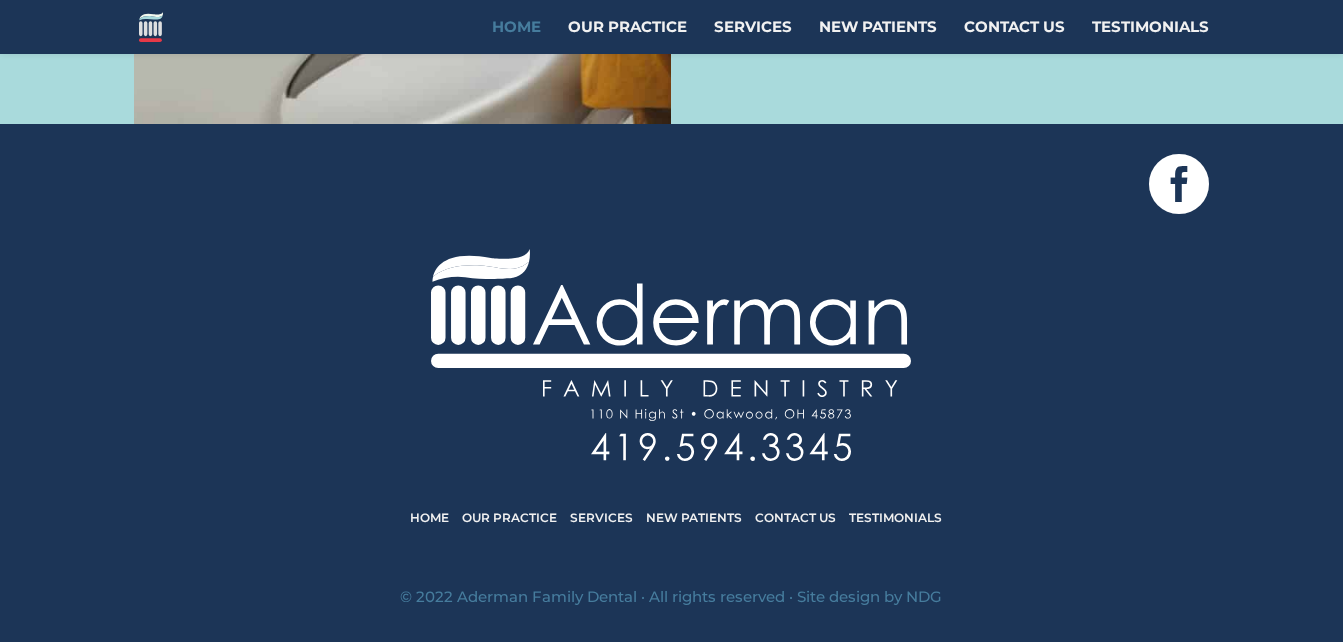 click on "Testimonials" at bounding box center (895, 517) 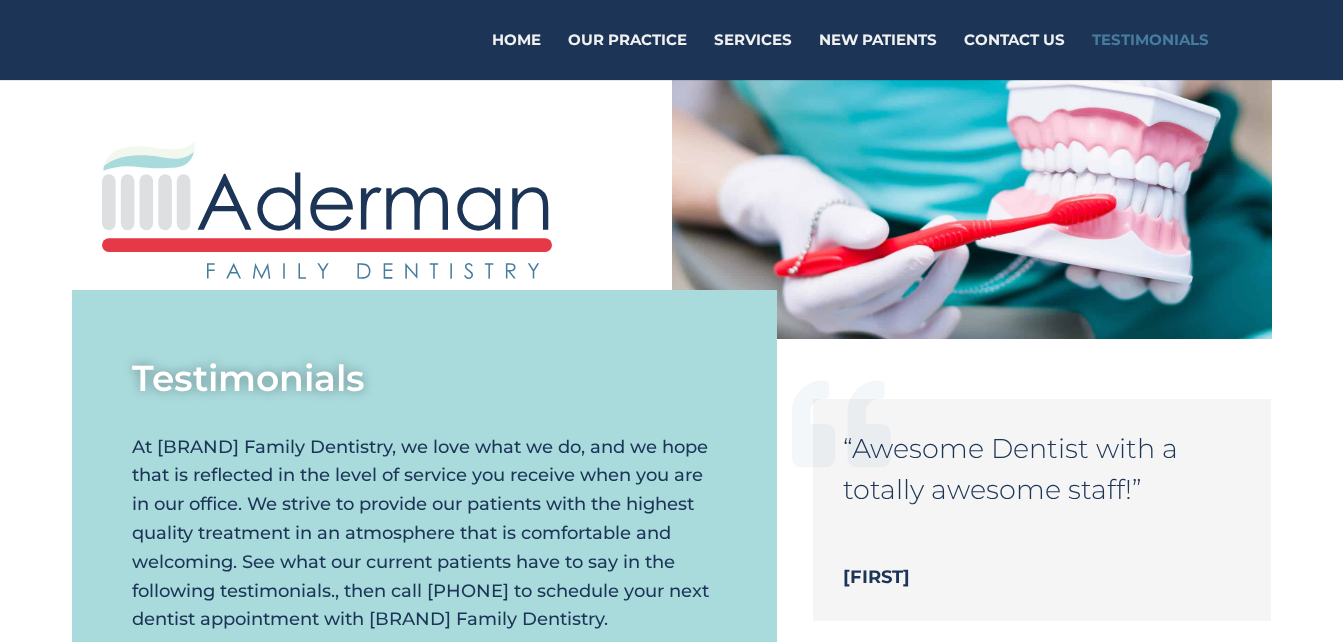 scroll, scrollTop: 0, scrollLeft: 0, axis: both 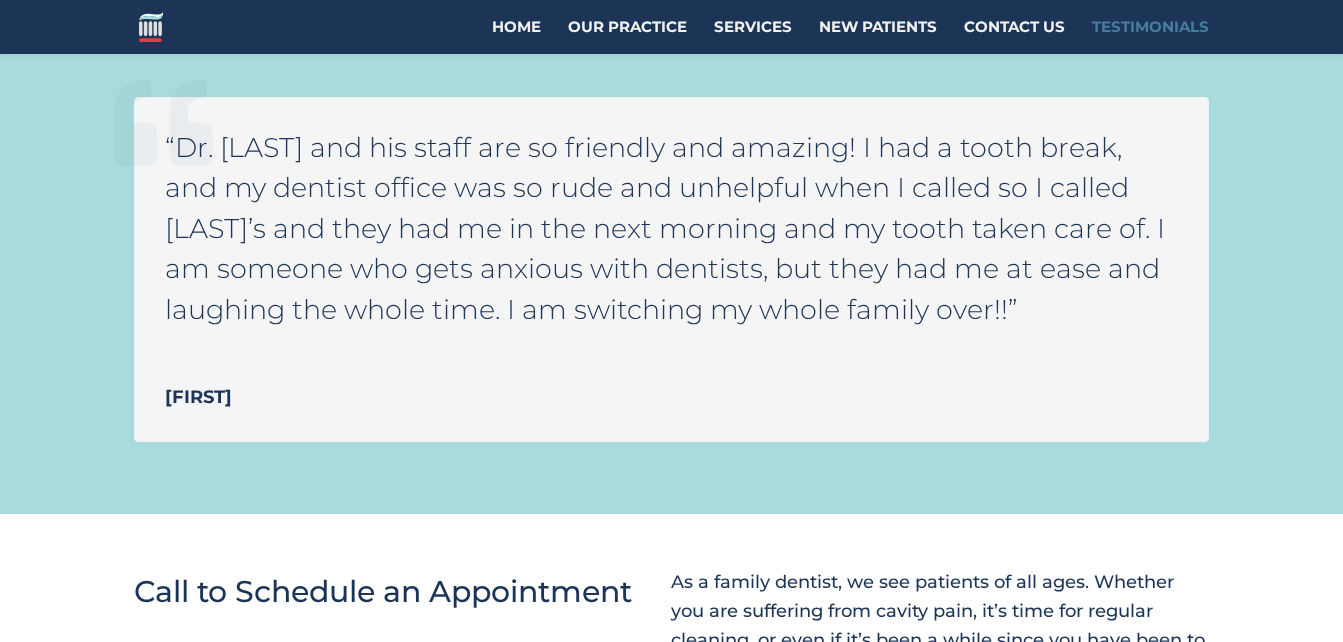 click on "Tiffany" at bounding box center [671, 397] 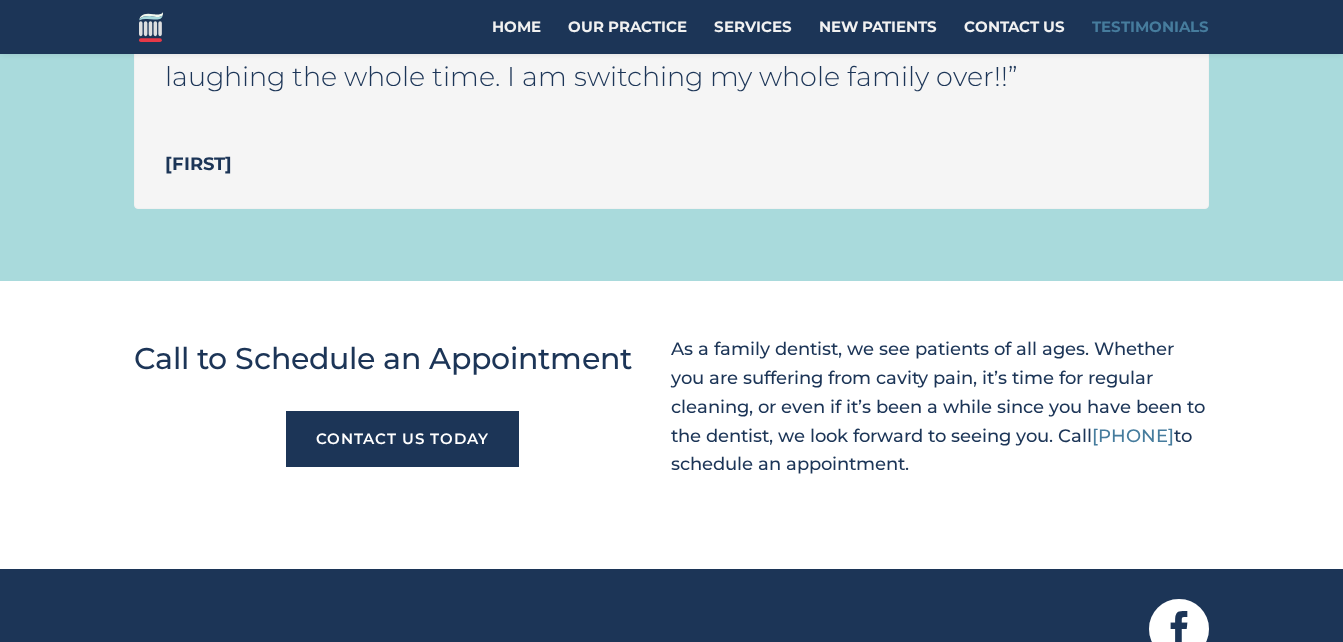scroll, scrollTop: 1521, scrollLeft: 0, axis: vertical 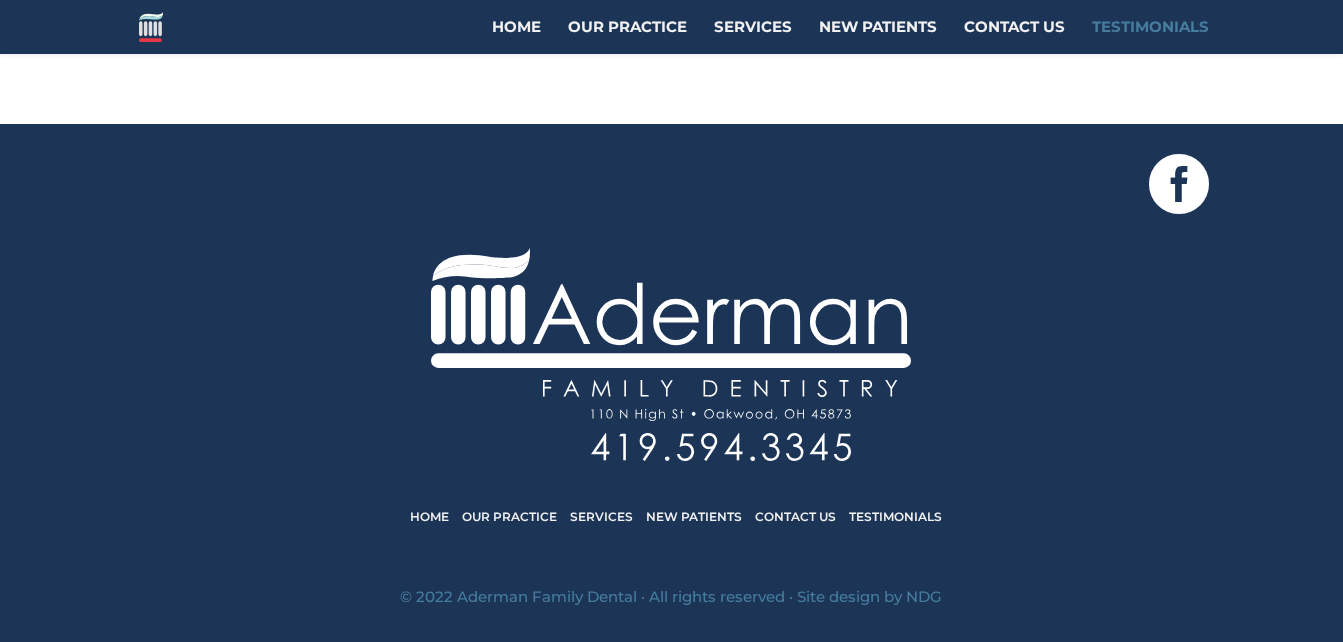 click on "Our Practice" at bounding box center [509, 525] 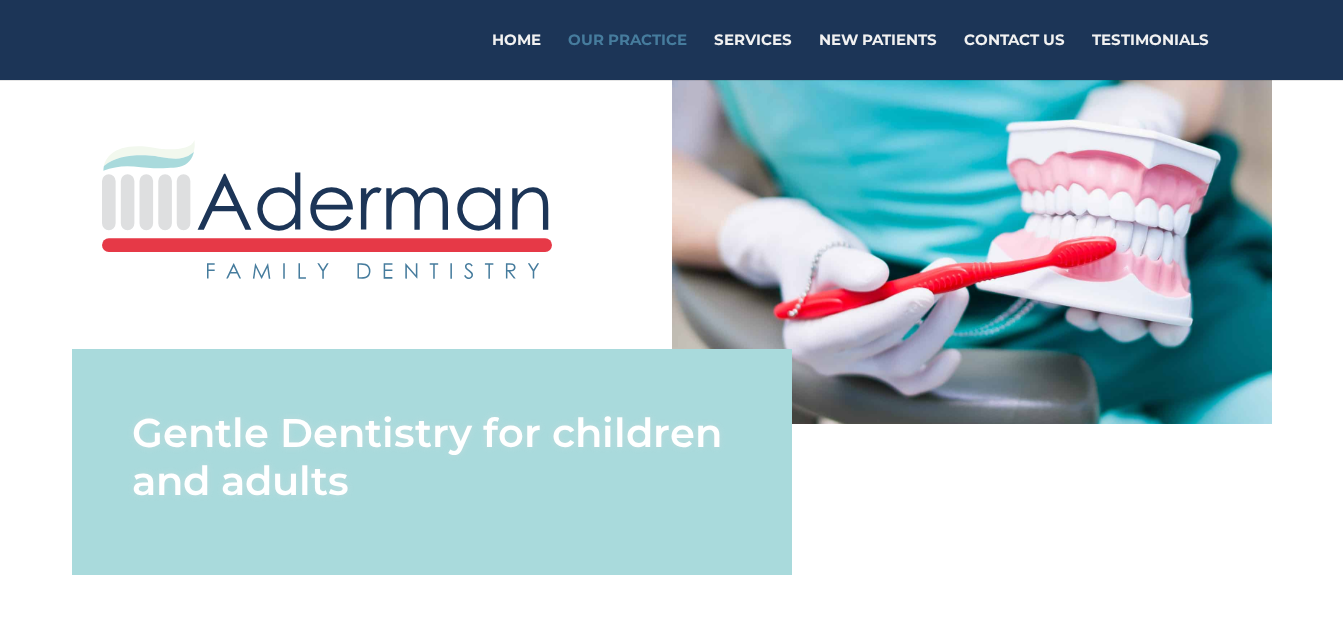 scroll, scrollTop: 0, scrollLeft: 0, axis: both 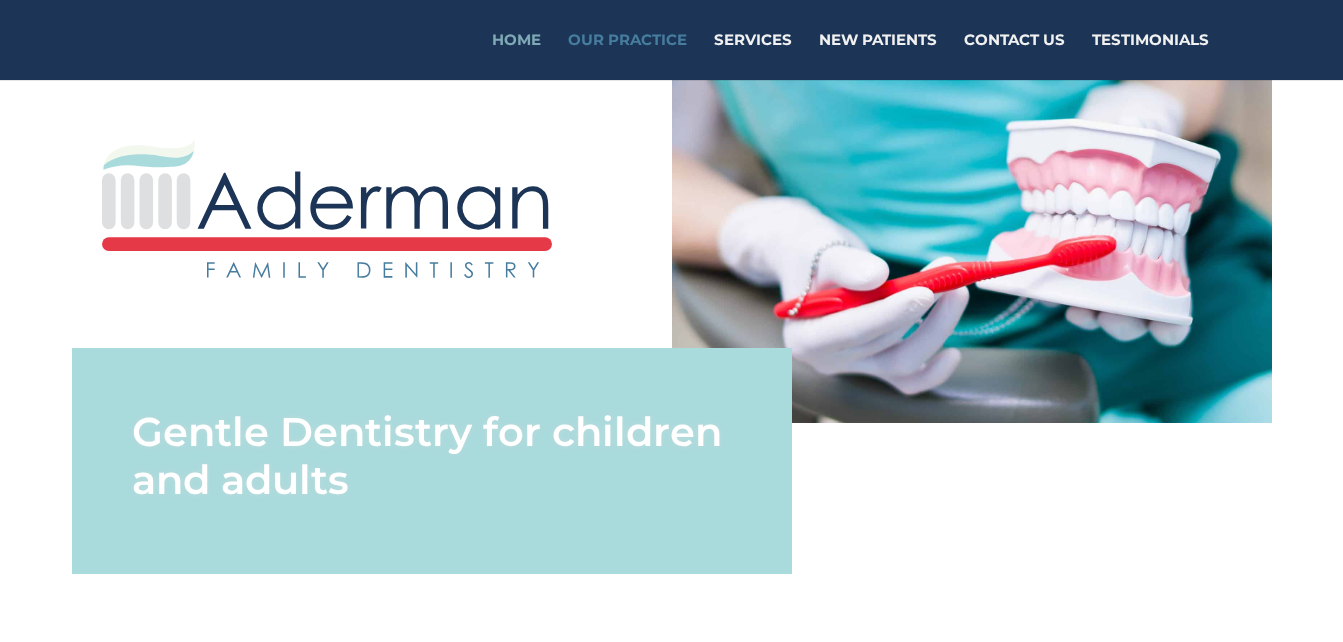click on "Home" at bounding box center [516, 56] 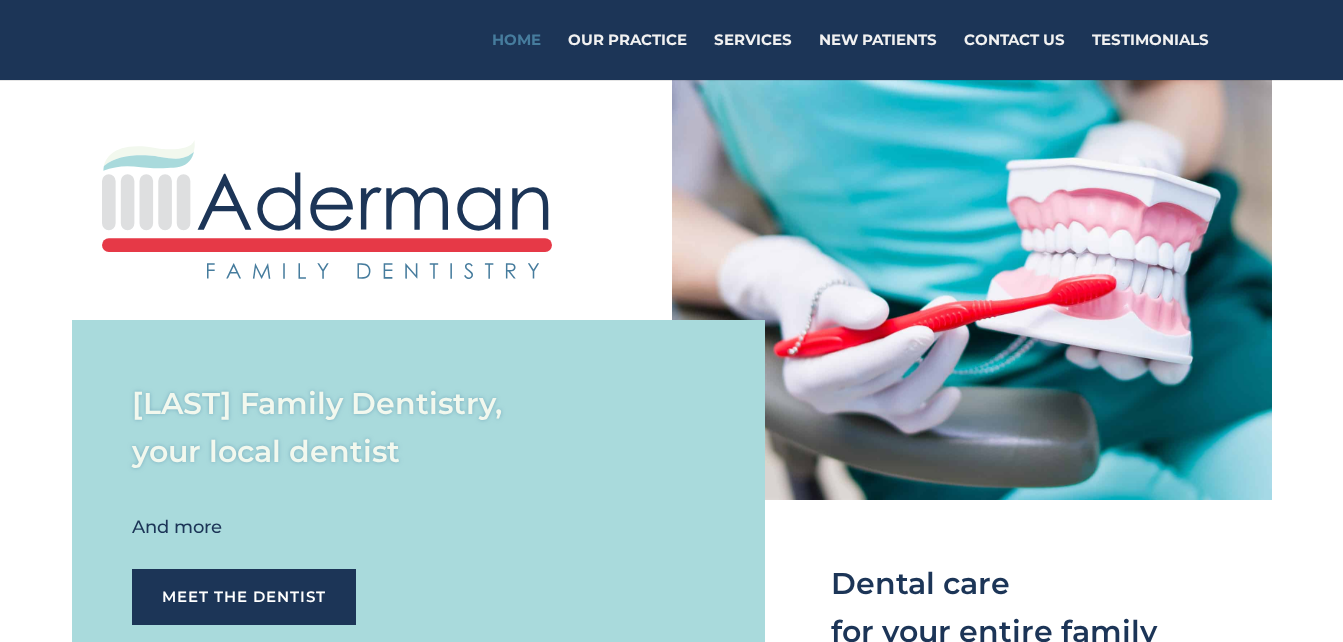 scroll, scrollTop: 0, scrollLeft: 0, axis: both 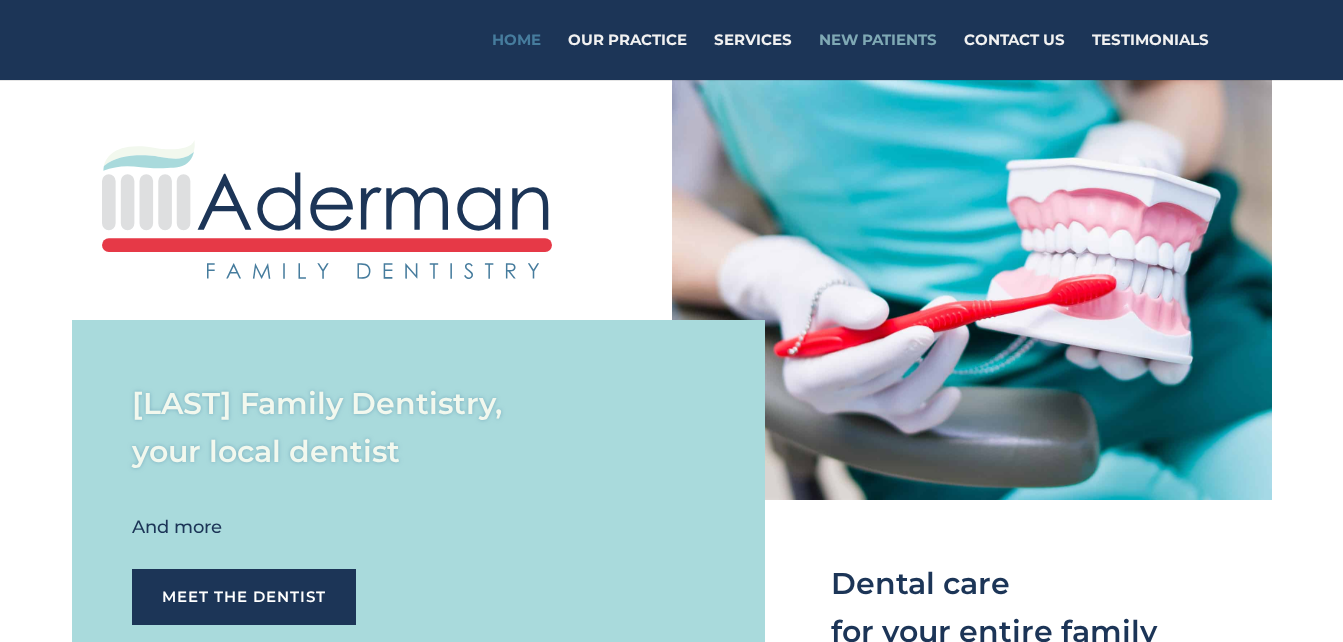 click on "New Patients" at bounding box center (878, 56) 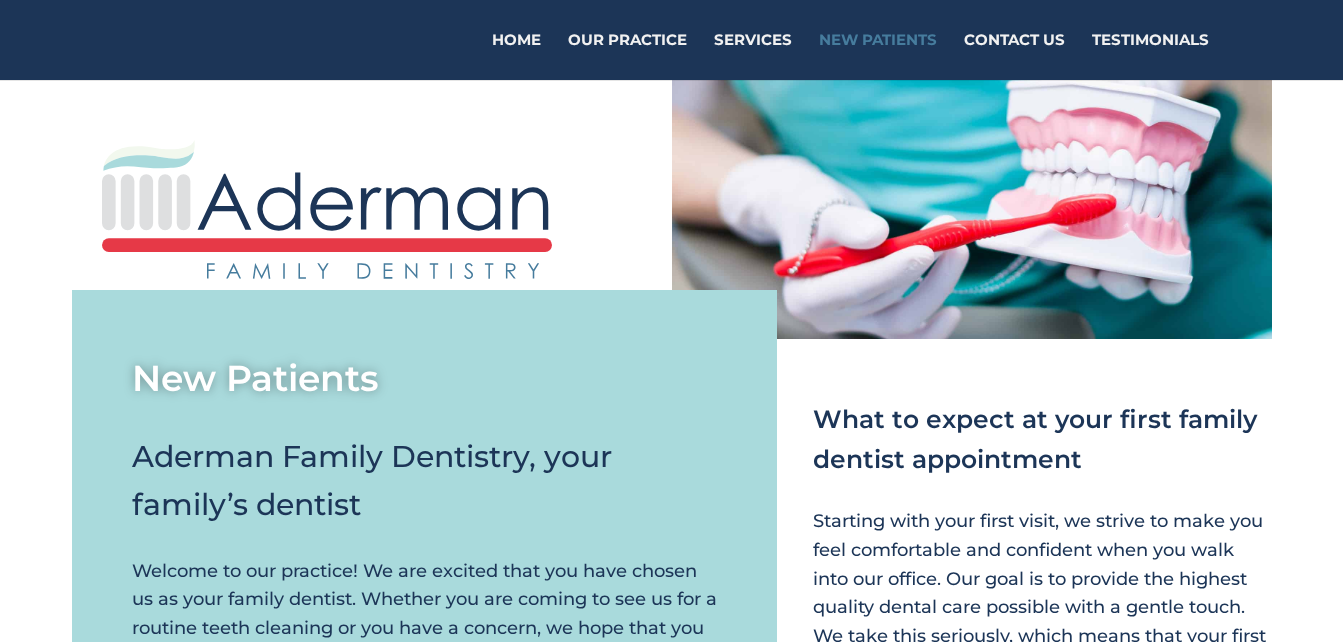 scroll, scrollTop: 0, scrollLeft: 0, axis: both 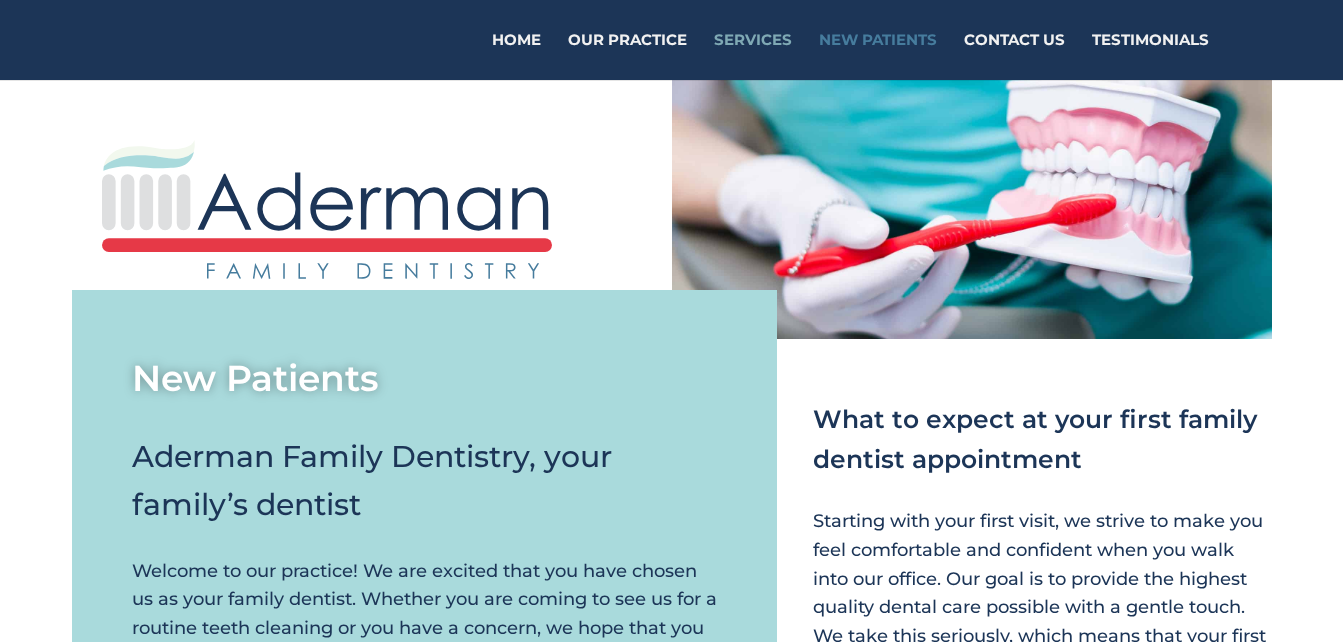 click on "Services" at bounding box center (753, 56) 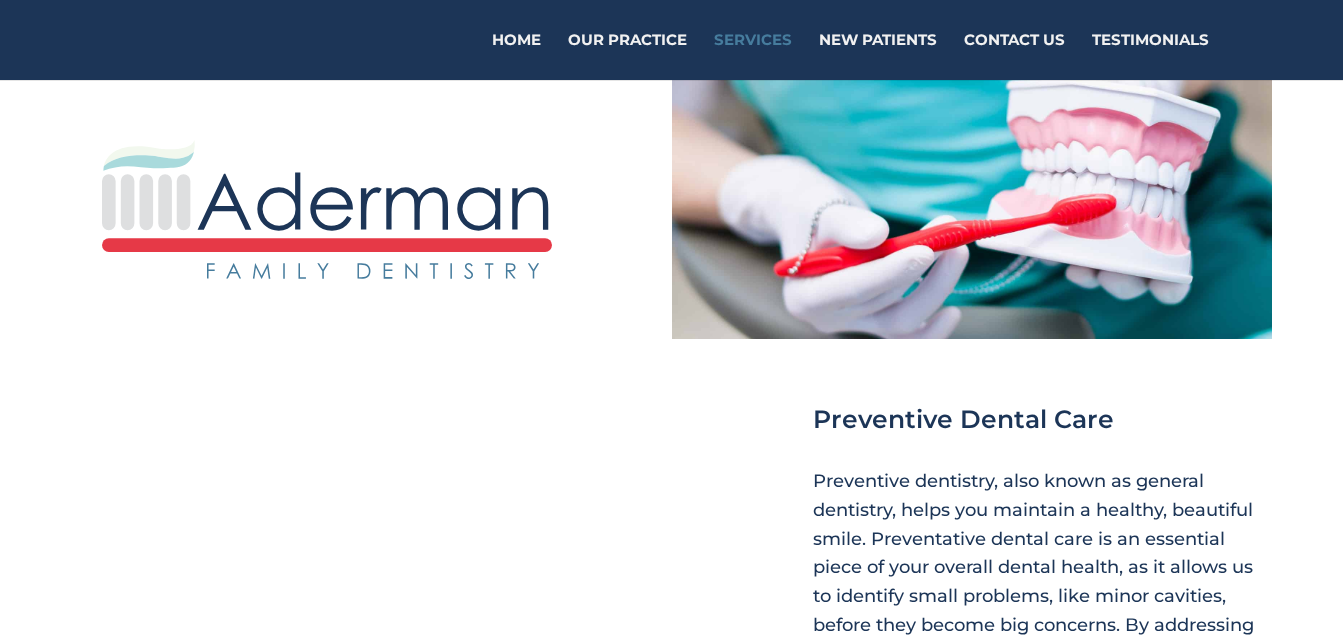 scroll, scrollTop: 0, scrollLeft: 0, axis: both 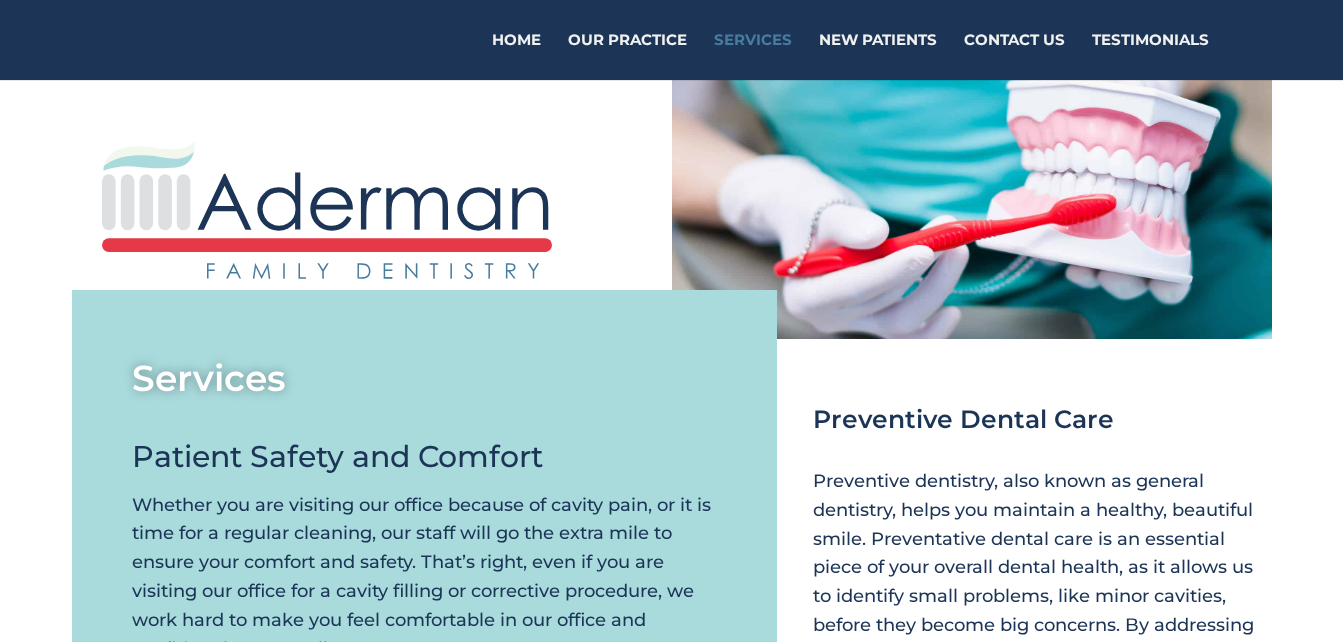 click on "Home
Our Practice
Services
New Patients
Contact Us
Testimonials
Select Page
Home
Our Practice
Services
New Patients
Contact Us
Testimonials" at bounding box center (835, 40) 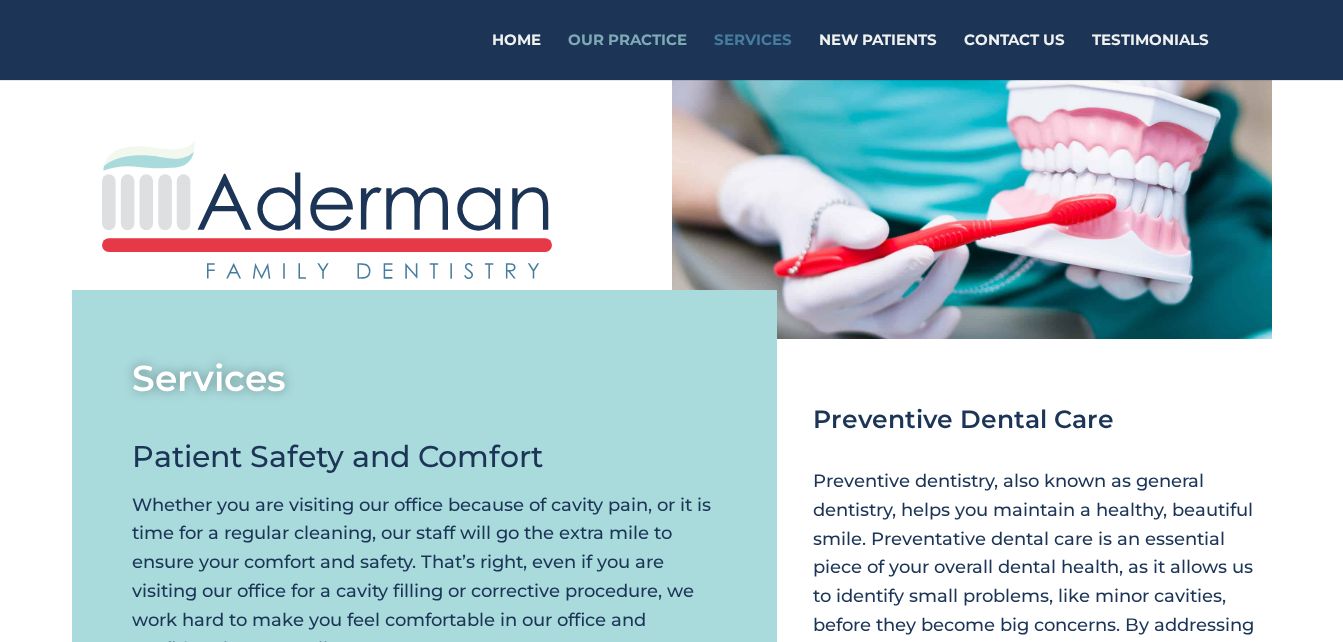 click on "Our Practice" at bounding box center [627, 56] 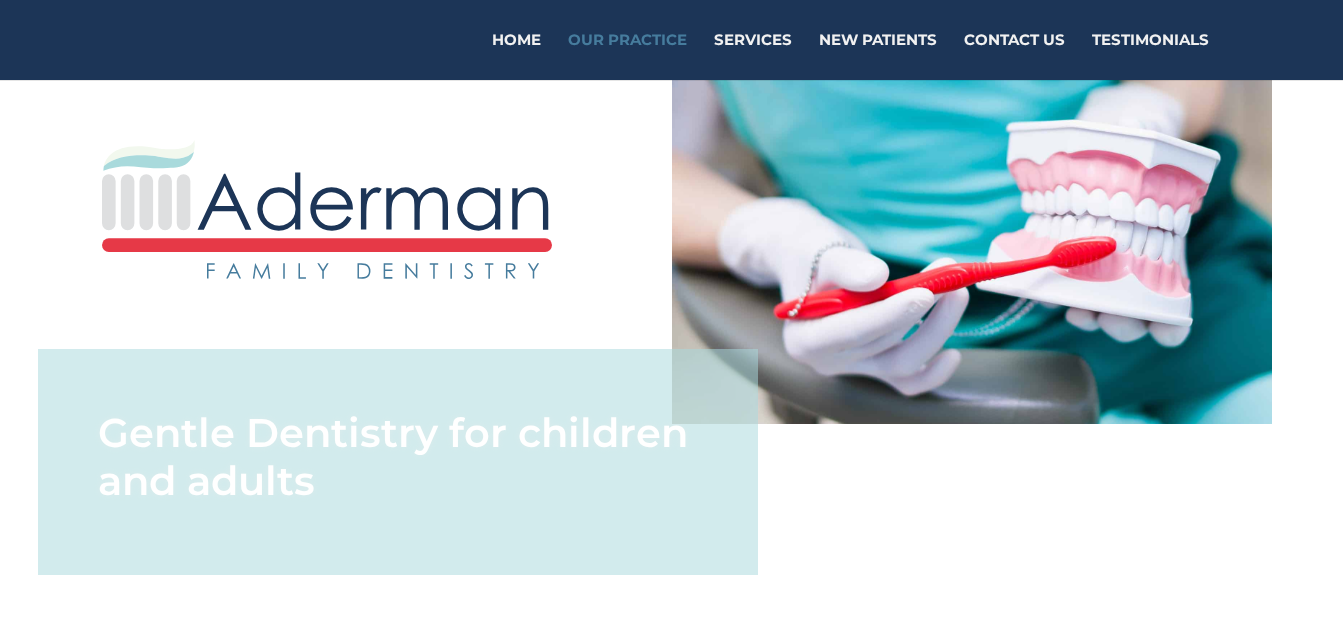 scroll, scrollTop: 0, scrollLeft: 0, axis: both 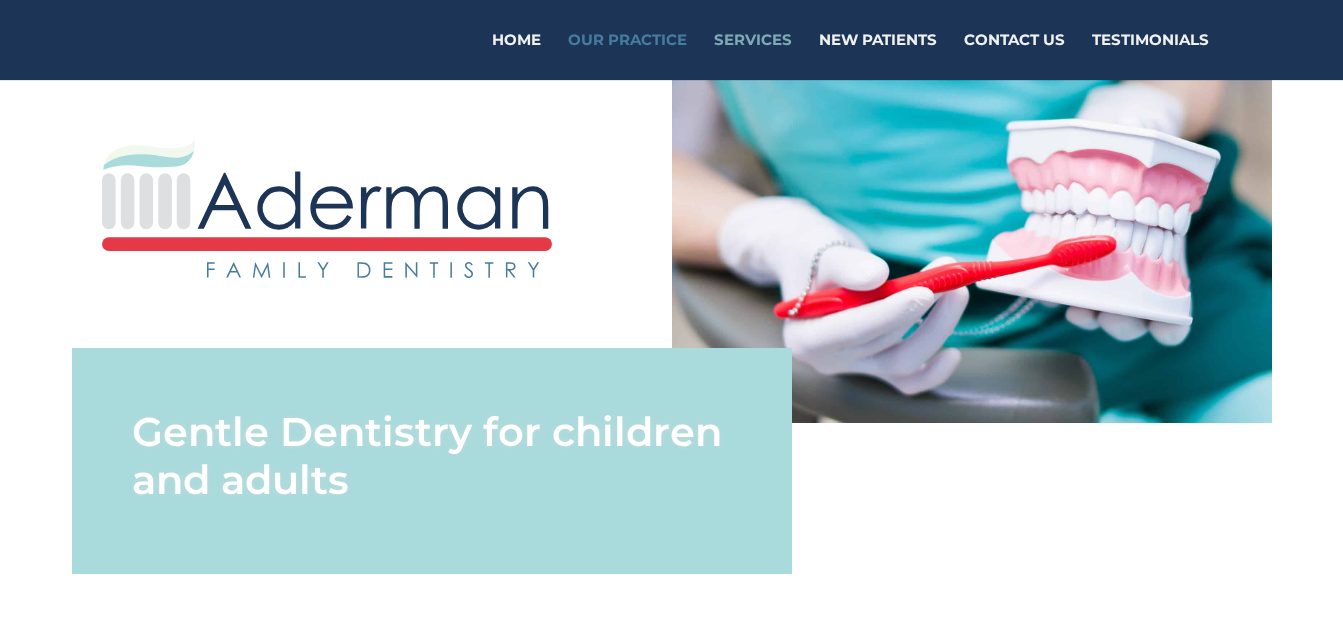 click on "Services" at bounding box center (753, 56) 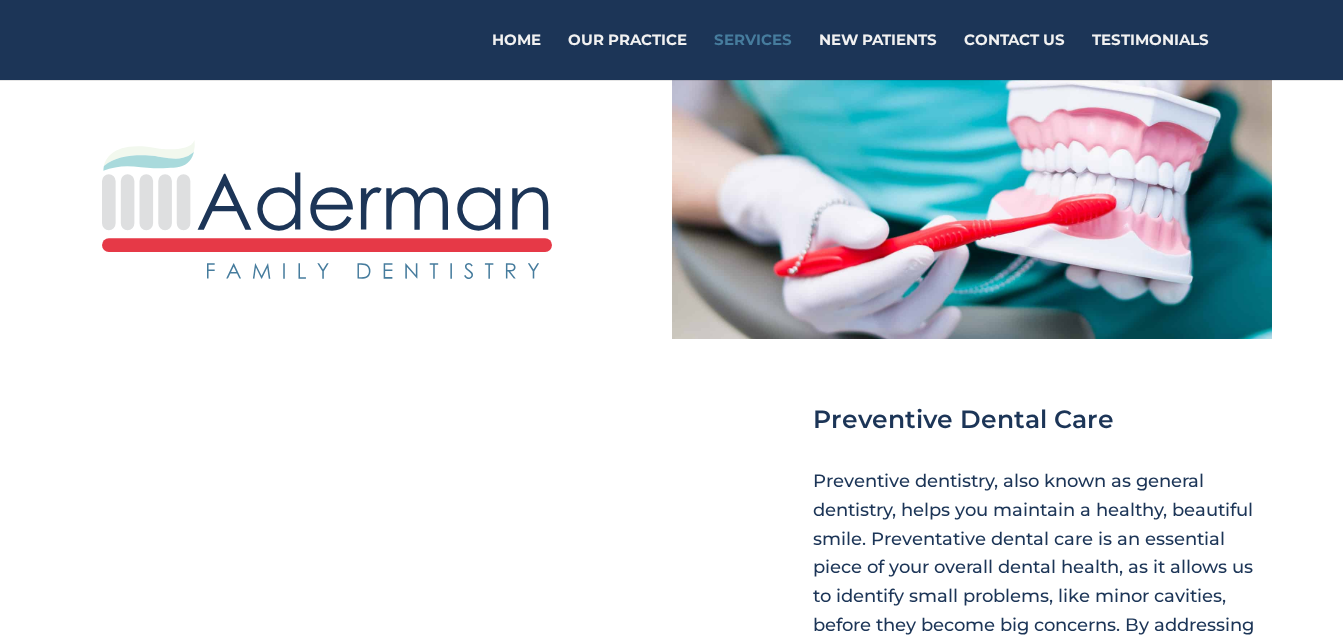 scroll, scrollTop: 0, scrollLeft: 0, axis: both 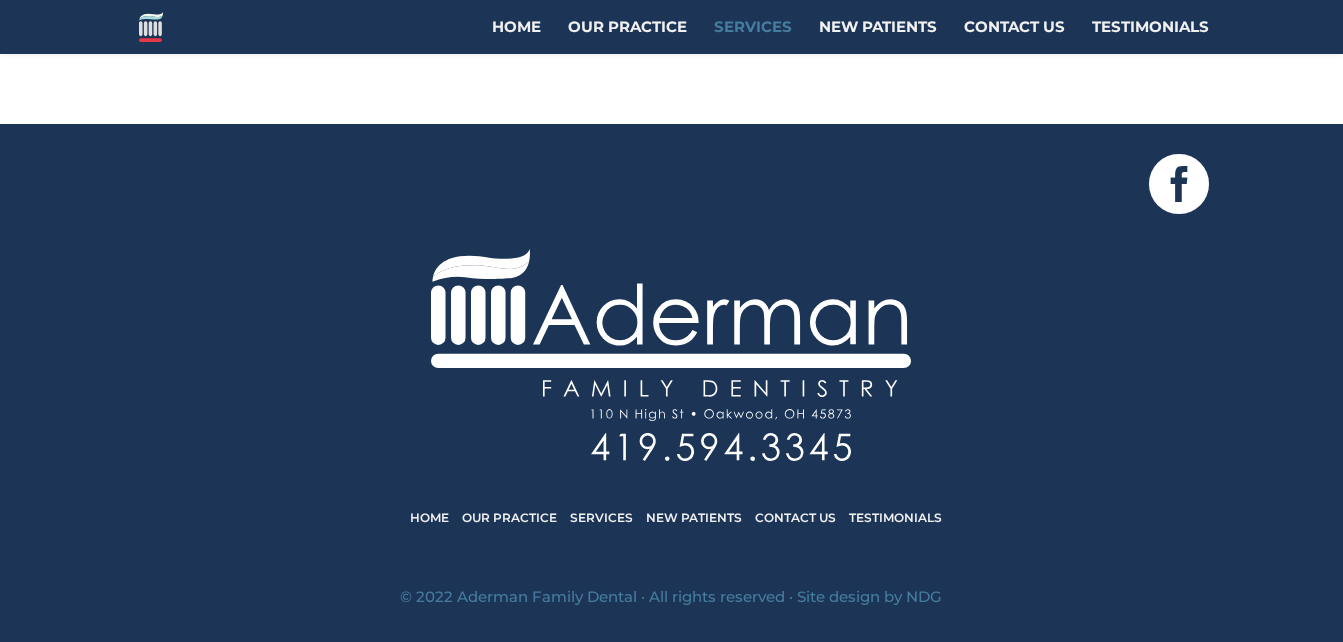 click on "Our Practice" at bounding box center (509, 517) 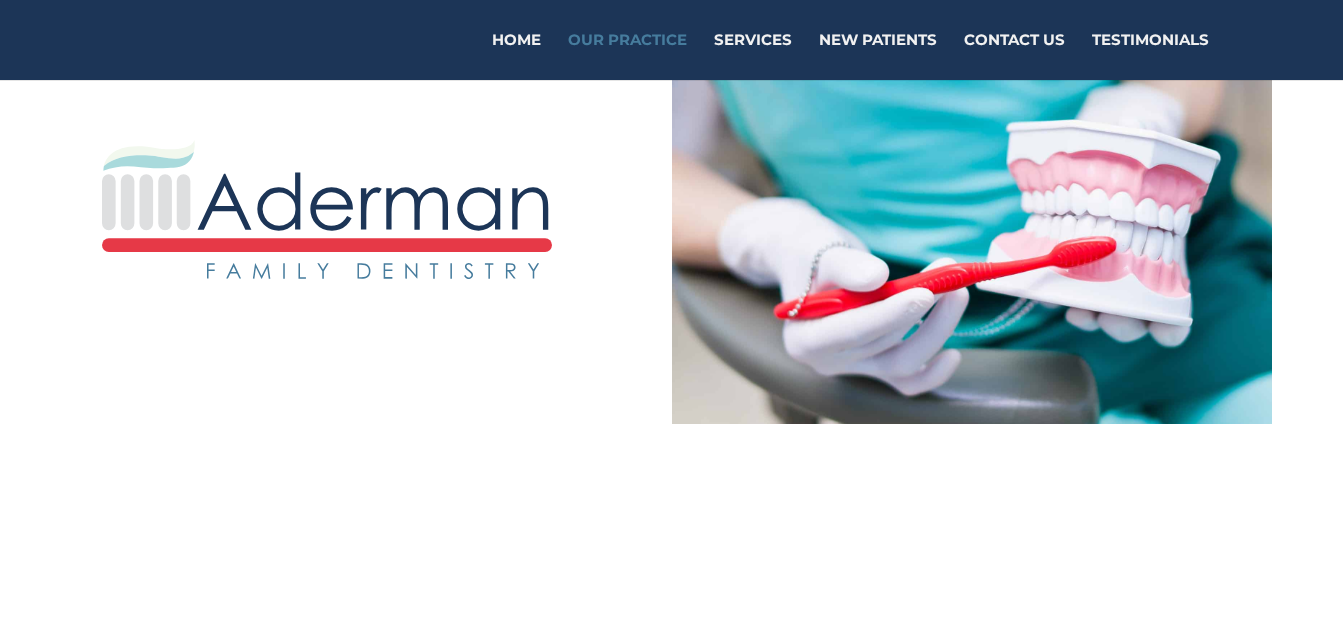 scroll, scrollTop: 0, scrollLeft: 0, axis: both 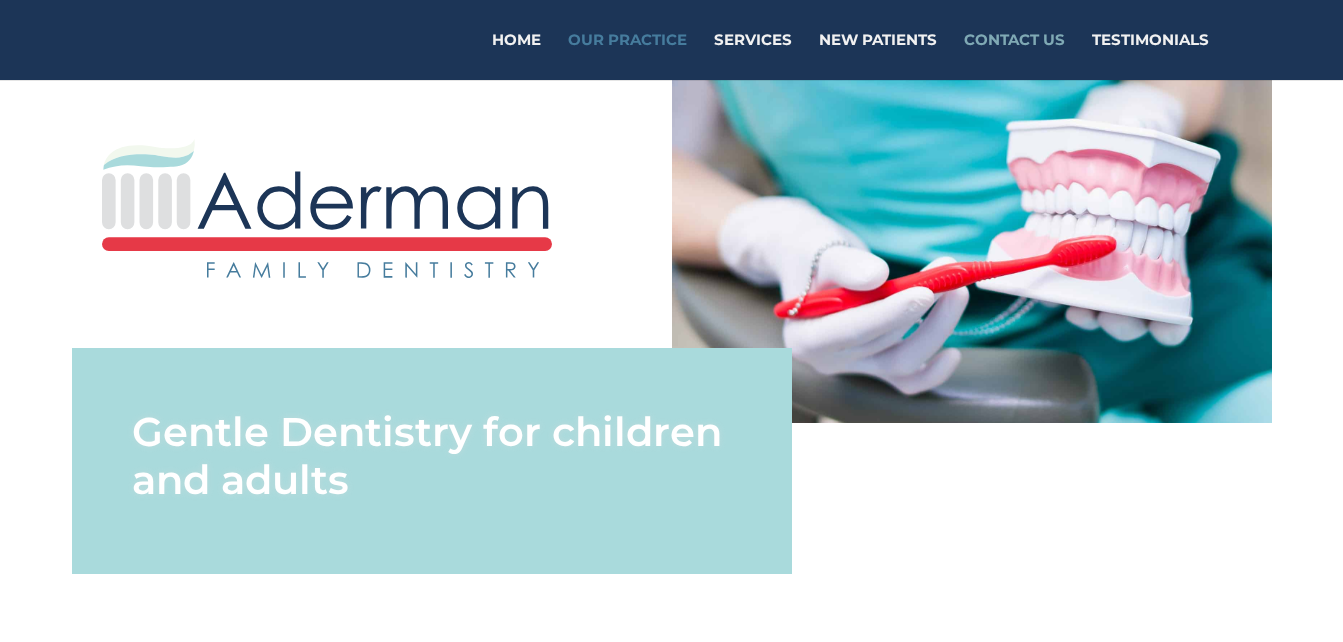 click on "Contact Us" at bounding box center (1014, 56) 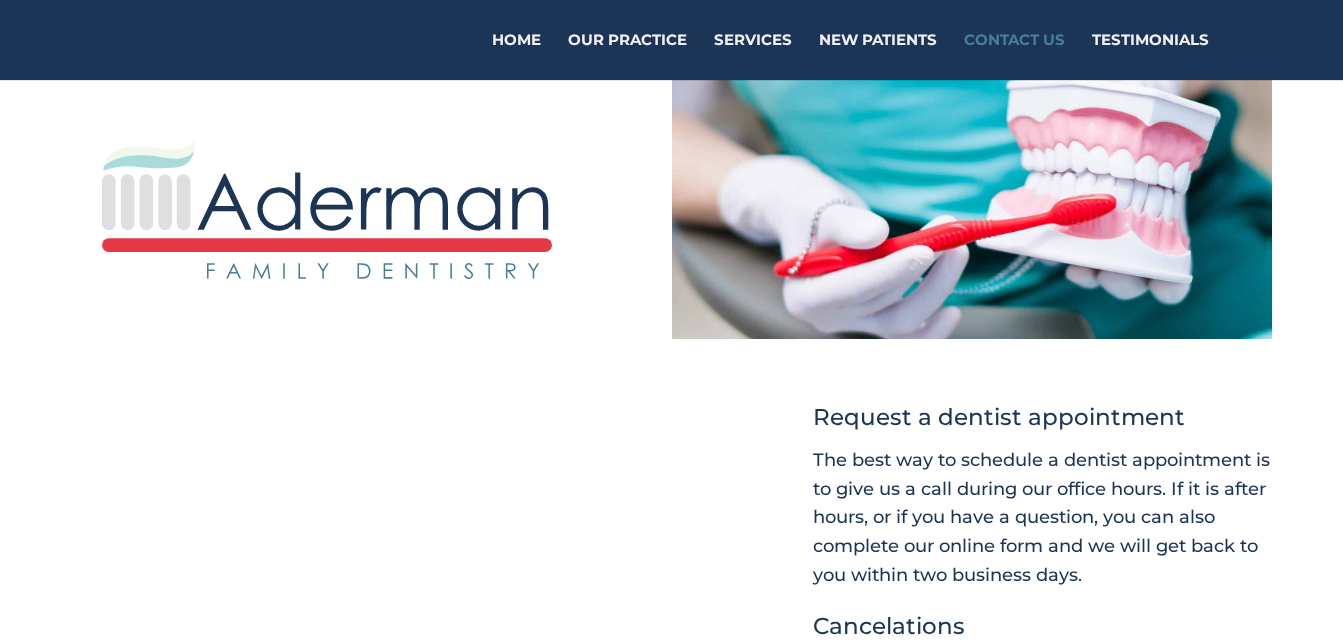 scroll, scrollTop: 0, scrollLeft: 0, axis: both 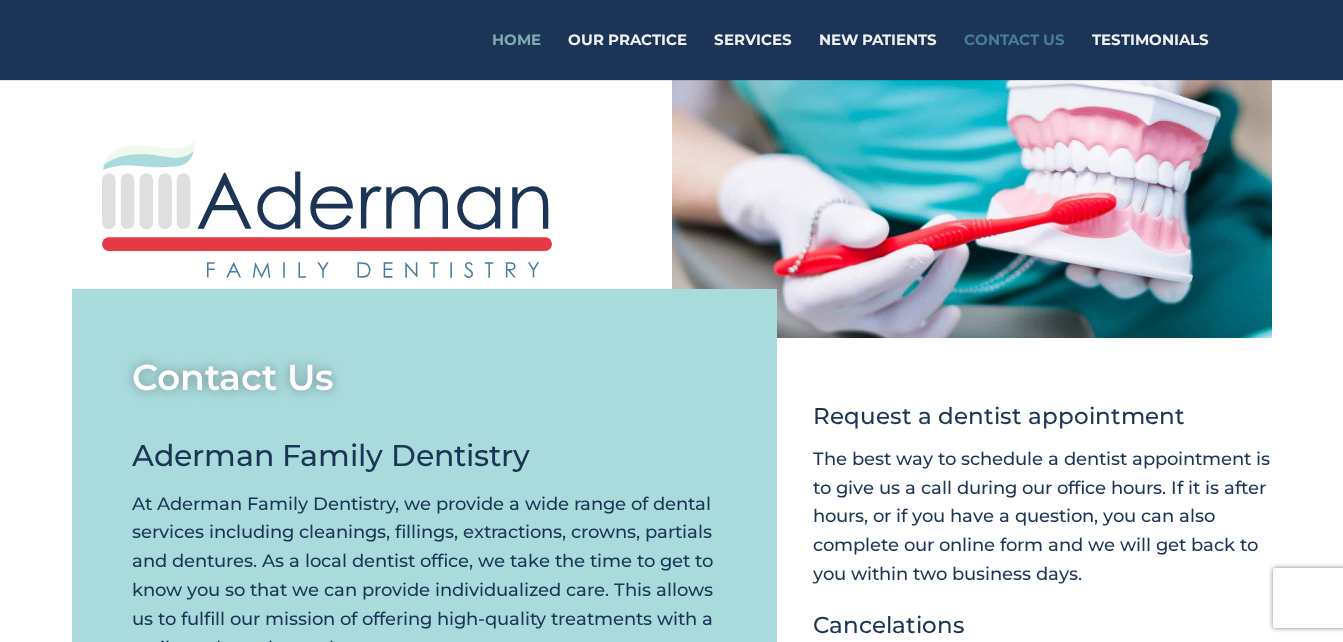 click on "Home" at bounding box center [516, 56] 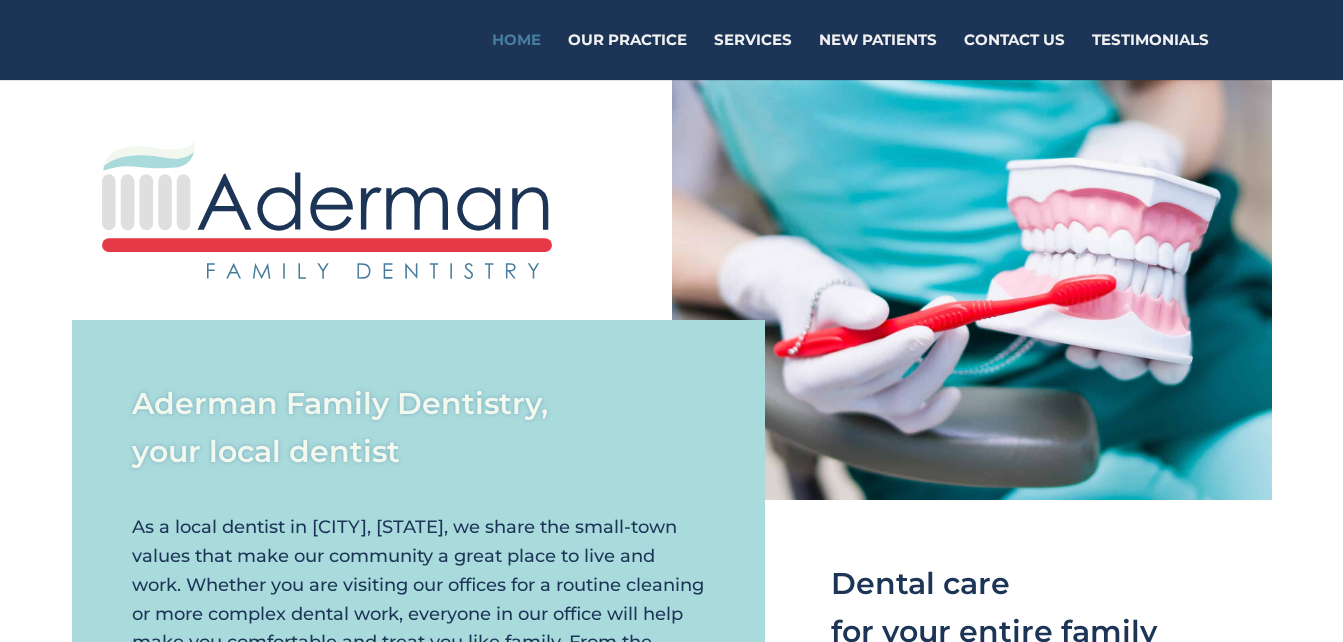 scroll, scrollTop: 0, scrollLeft: 0, axis: both 